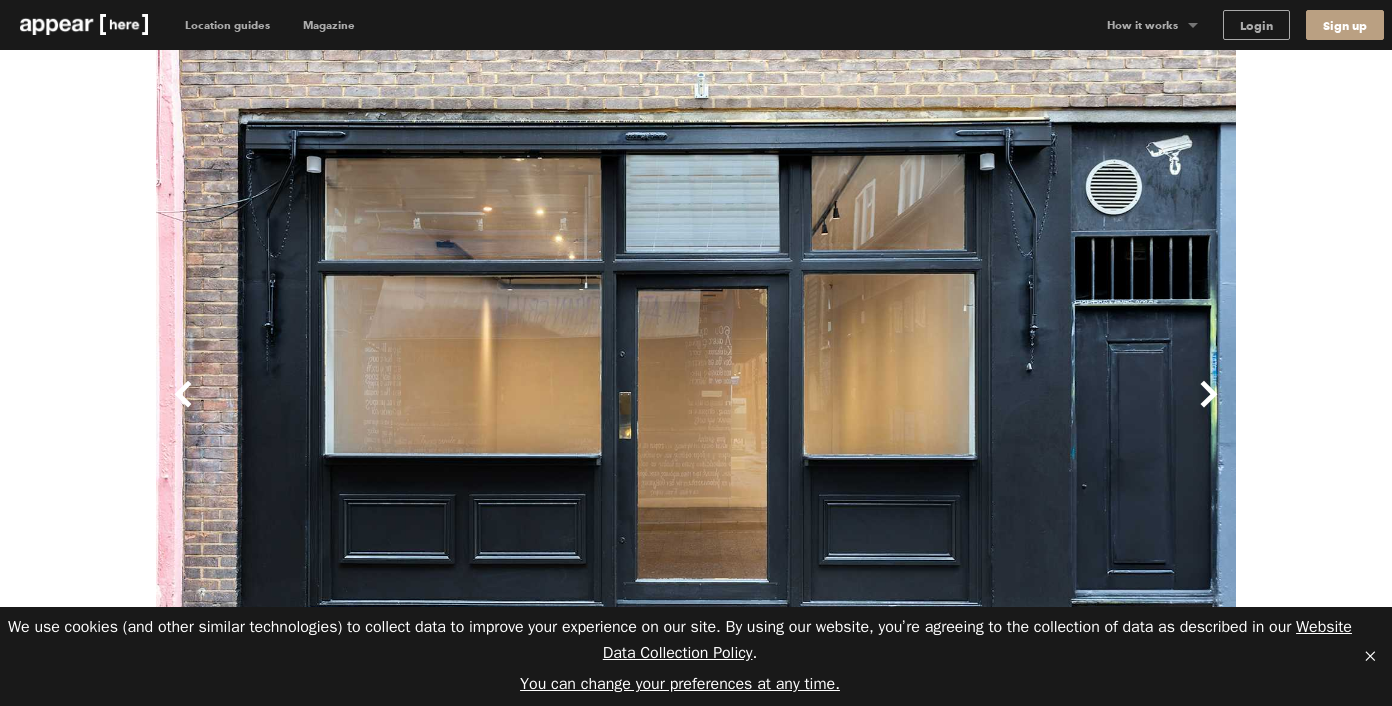 scroll, scrollTop: 0, scrollLeft: 0, axis: both 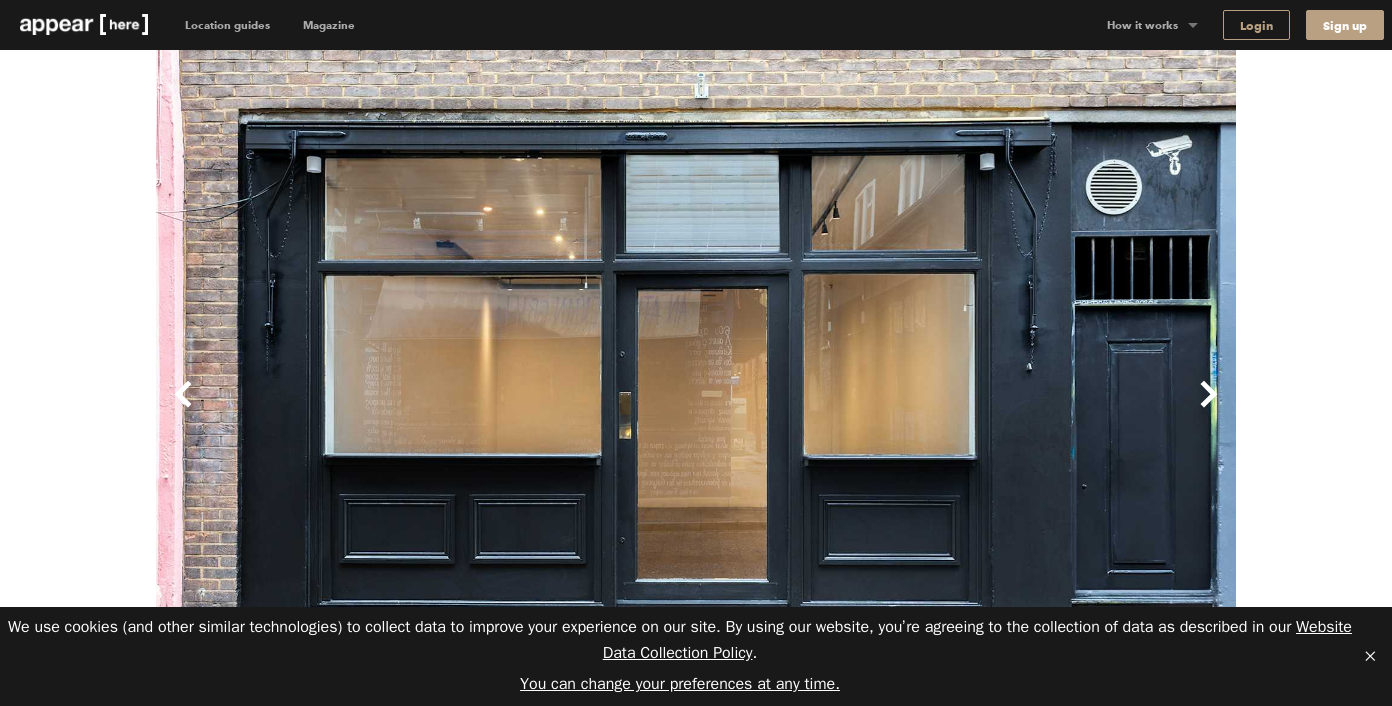 click on "Login" at bounding box center [1256, 25] 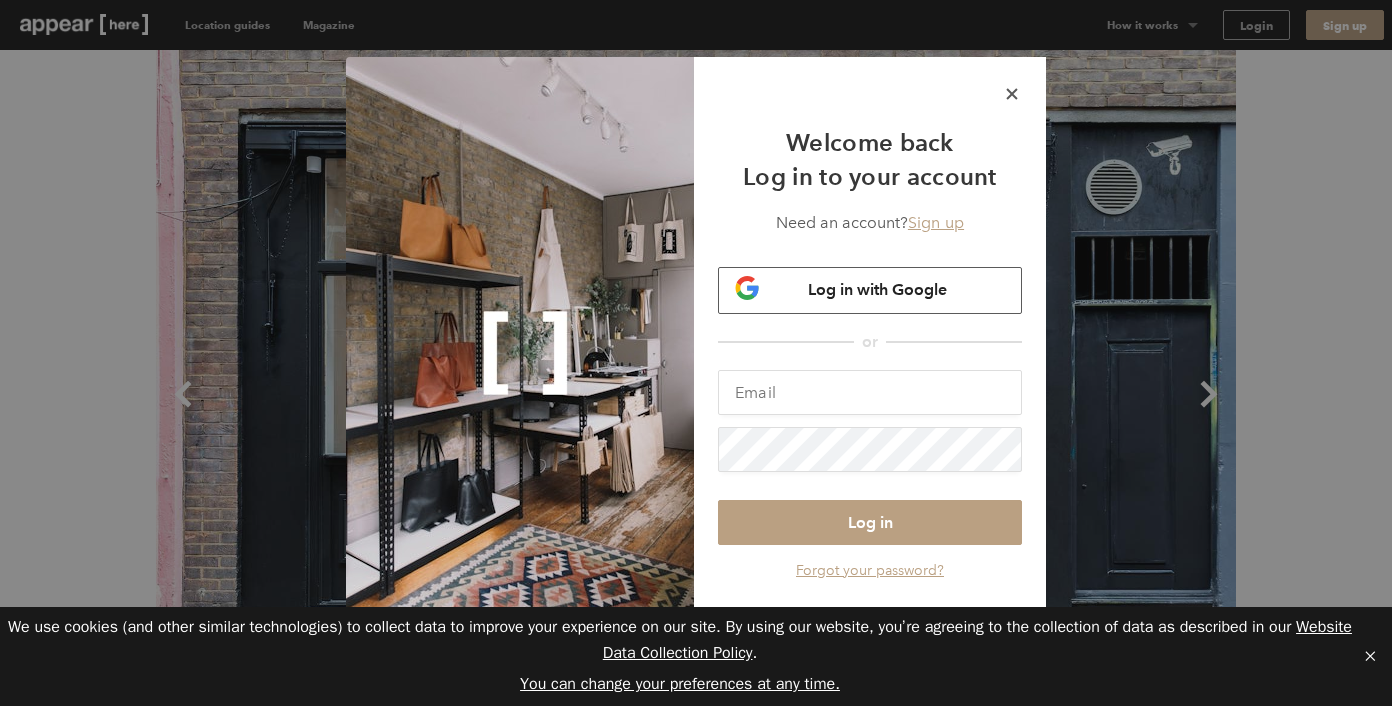 click on "Log in with Google" at bounding box center [870, 290] 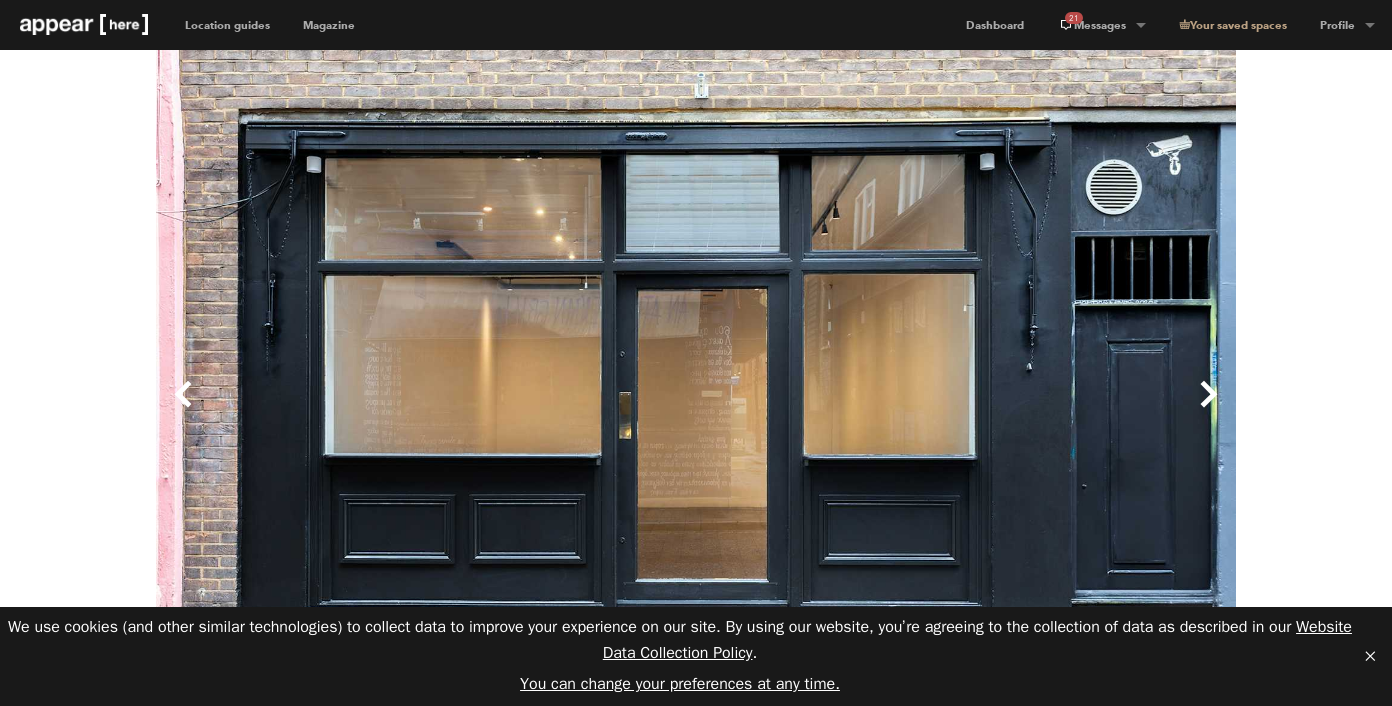 scroll, scrollTop: 0, scrollLeft: 0, axis: both 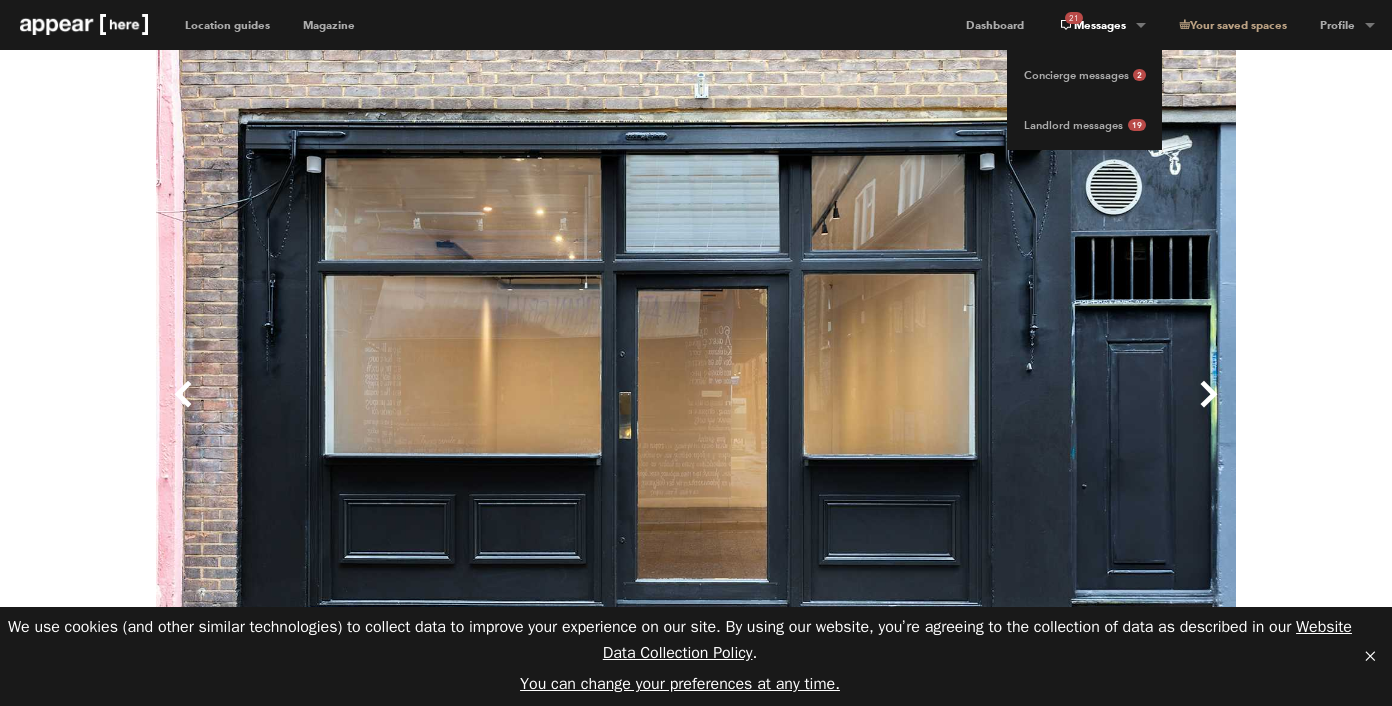 click on "[NUMBER]
Messages" at bounding box center (1101, 25) 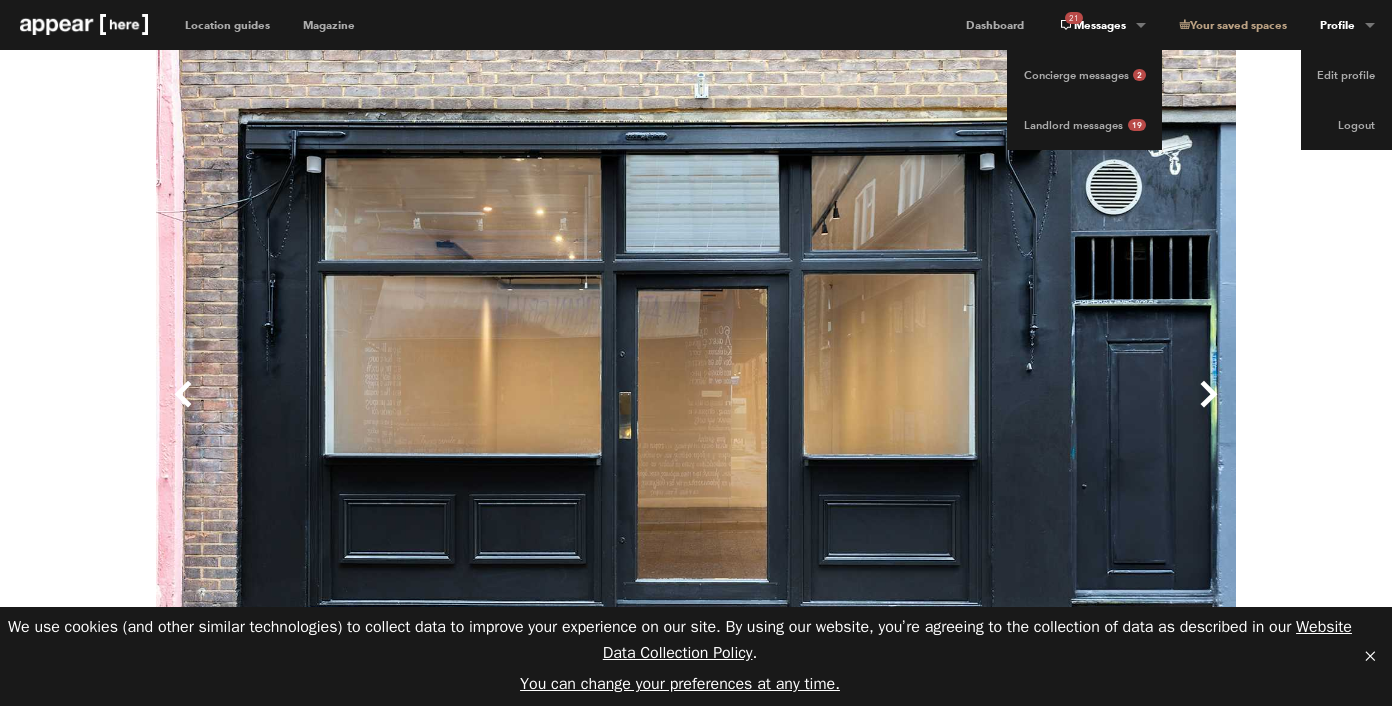click on "Profile" at bounding box center [1101, 25] 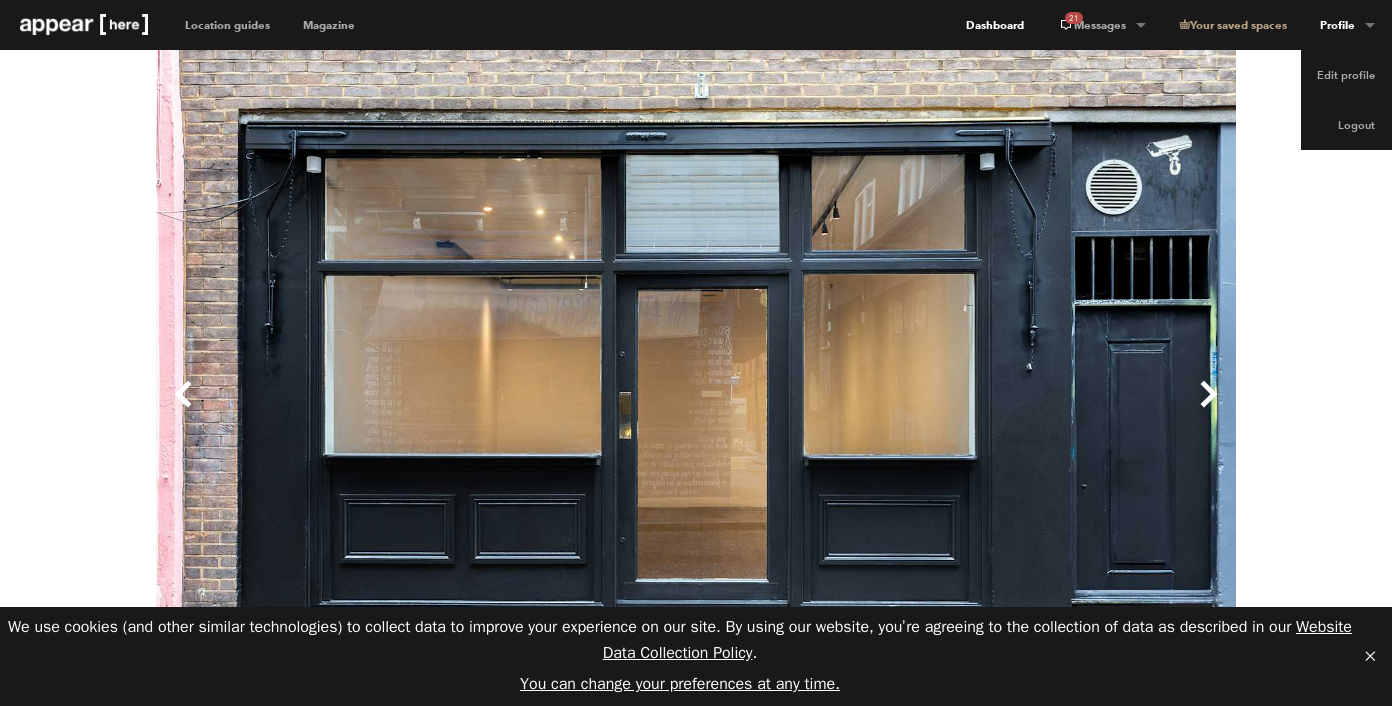 click on "Dashboard" at bounding box center [995, 25] 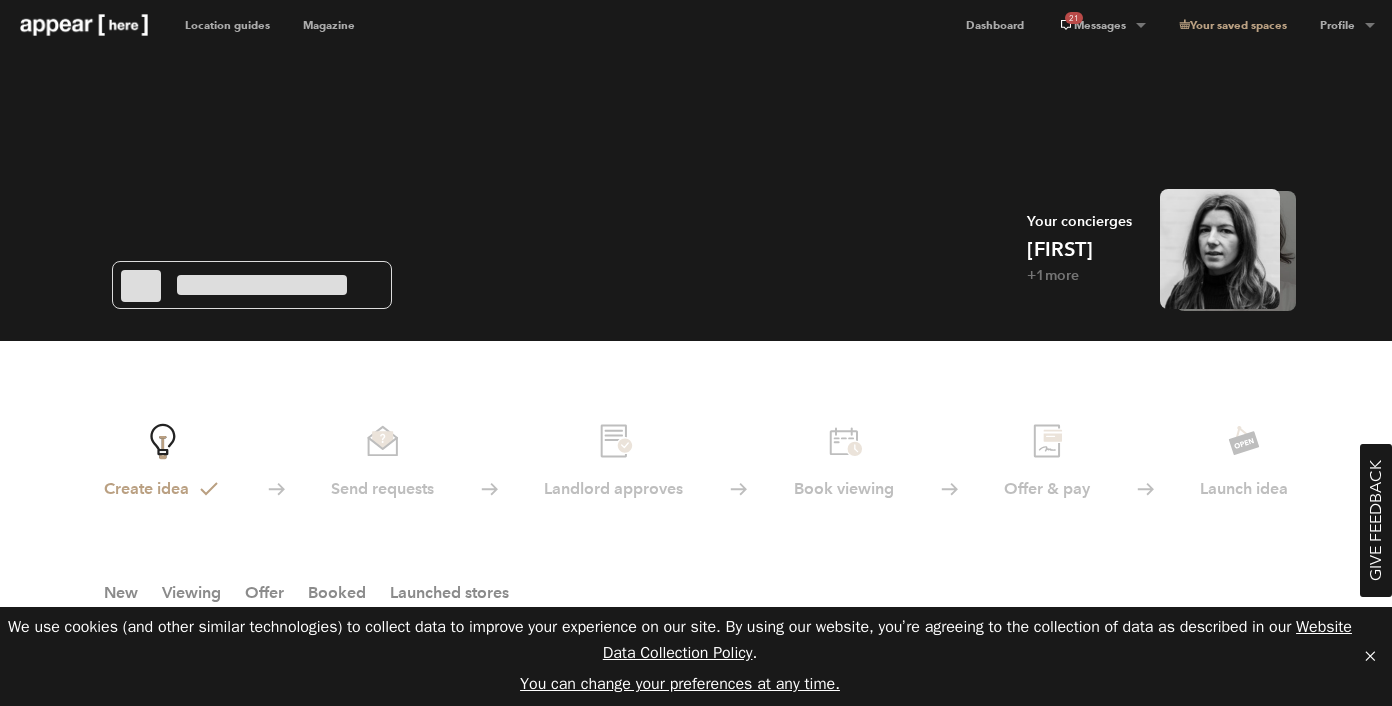 scroll, scrollTop: 6, scrollLeft: 0, axis: vertical 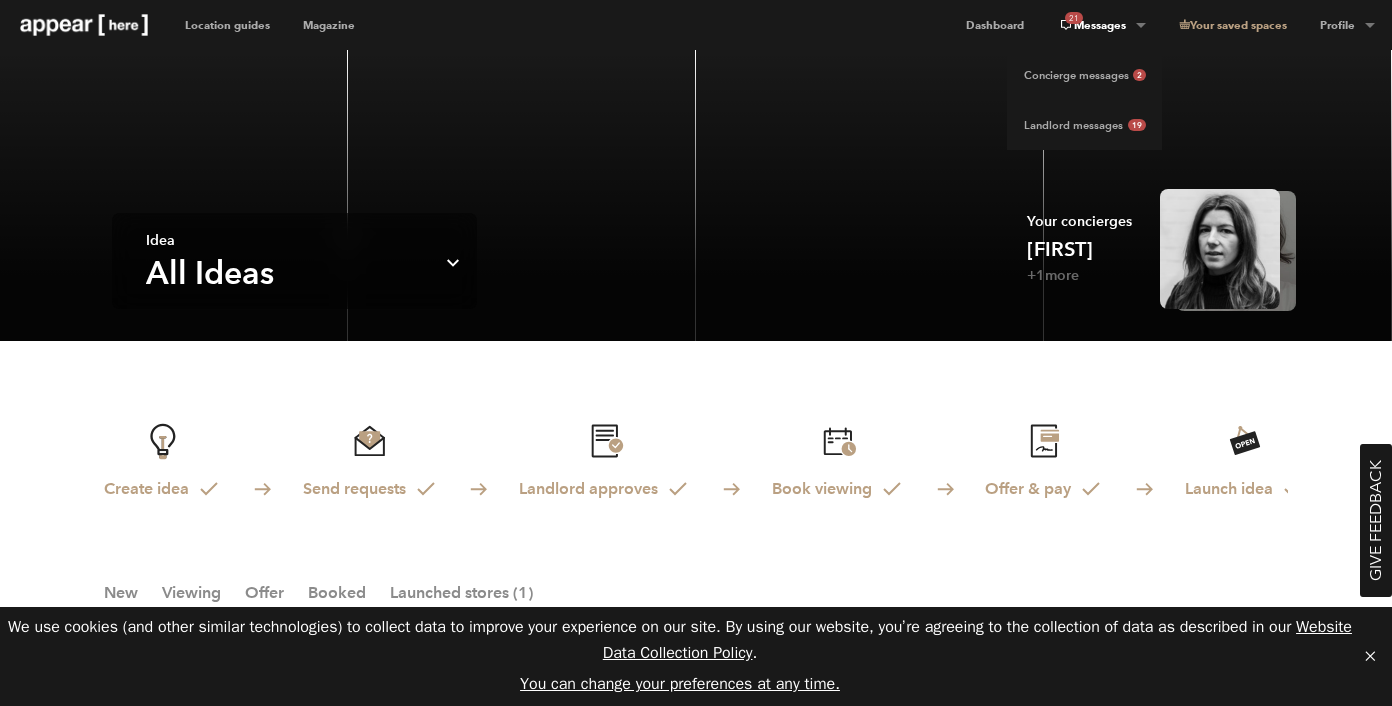 click on "21
Messages" at bounding box center (1101, 25) 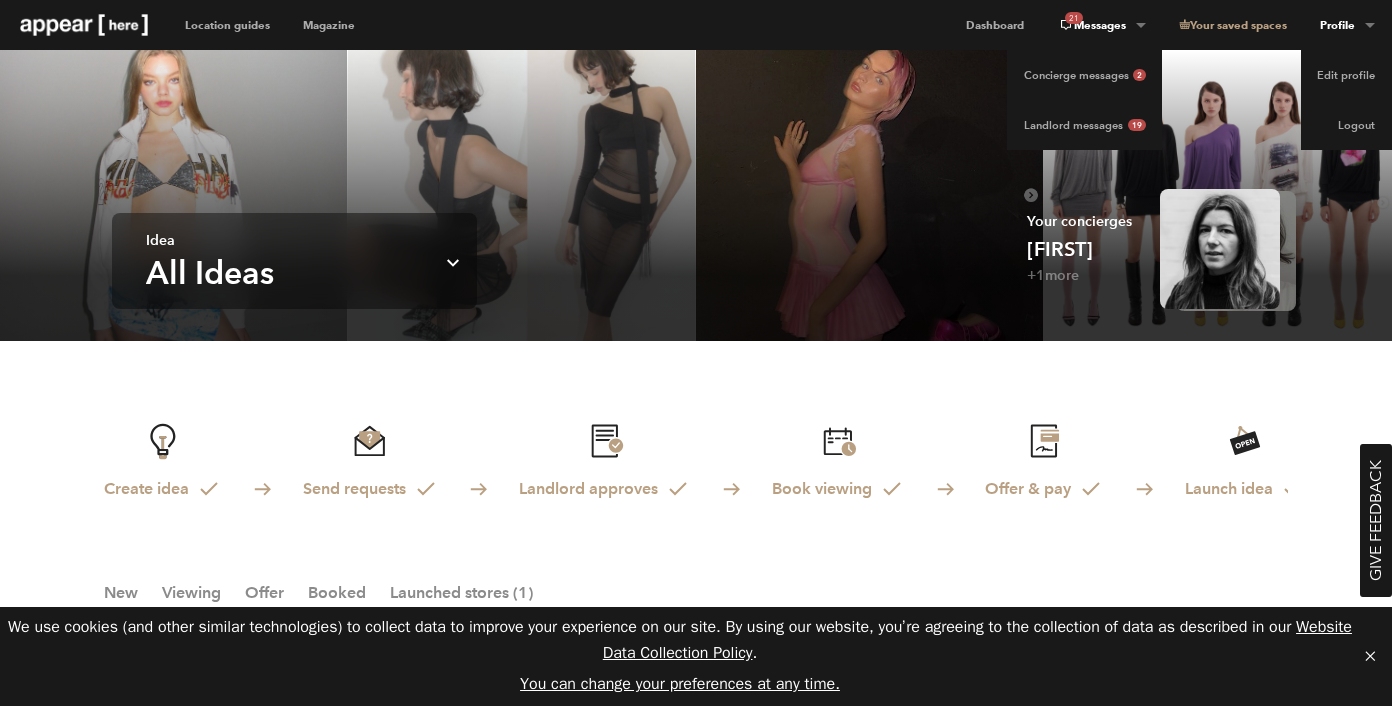 click on "Profile" at bounding box center (1101, 25) 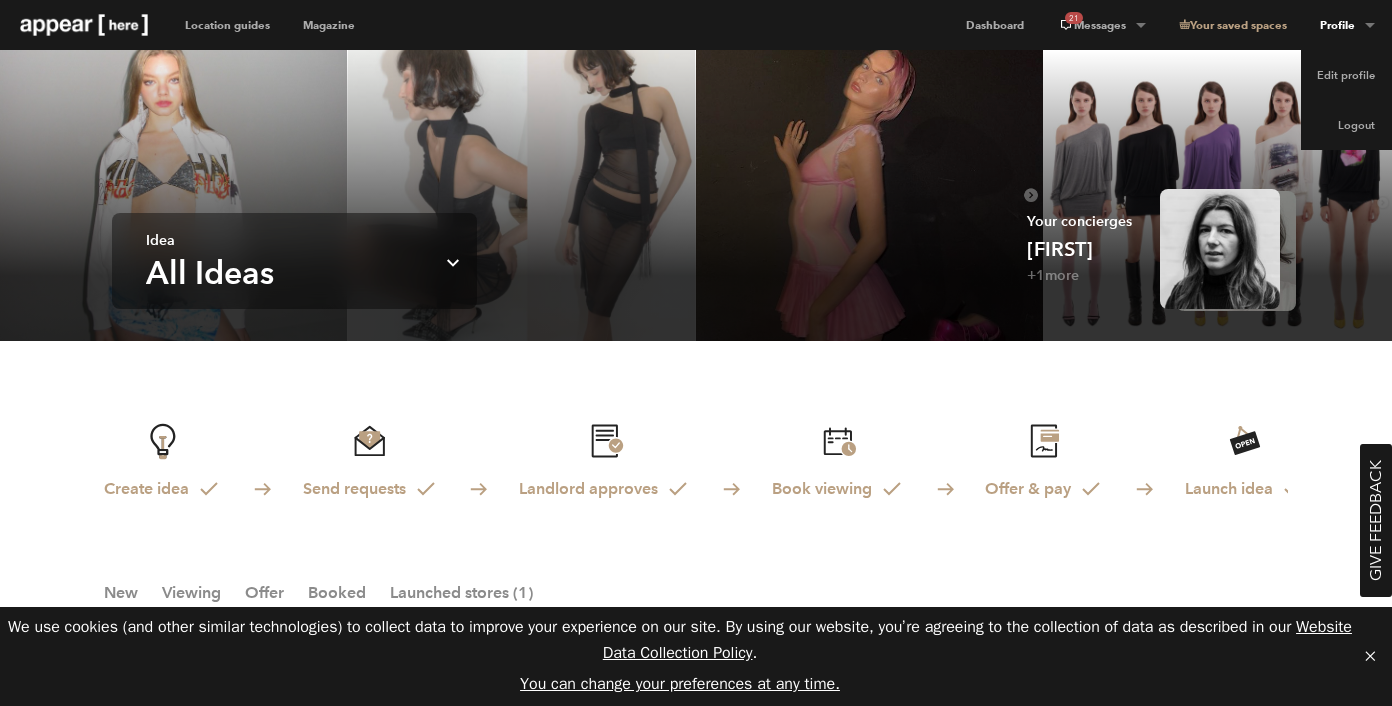 click on "Profile" at bounding box center (1348, 25) 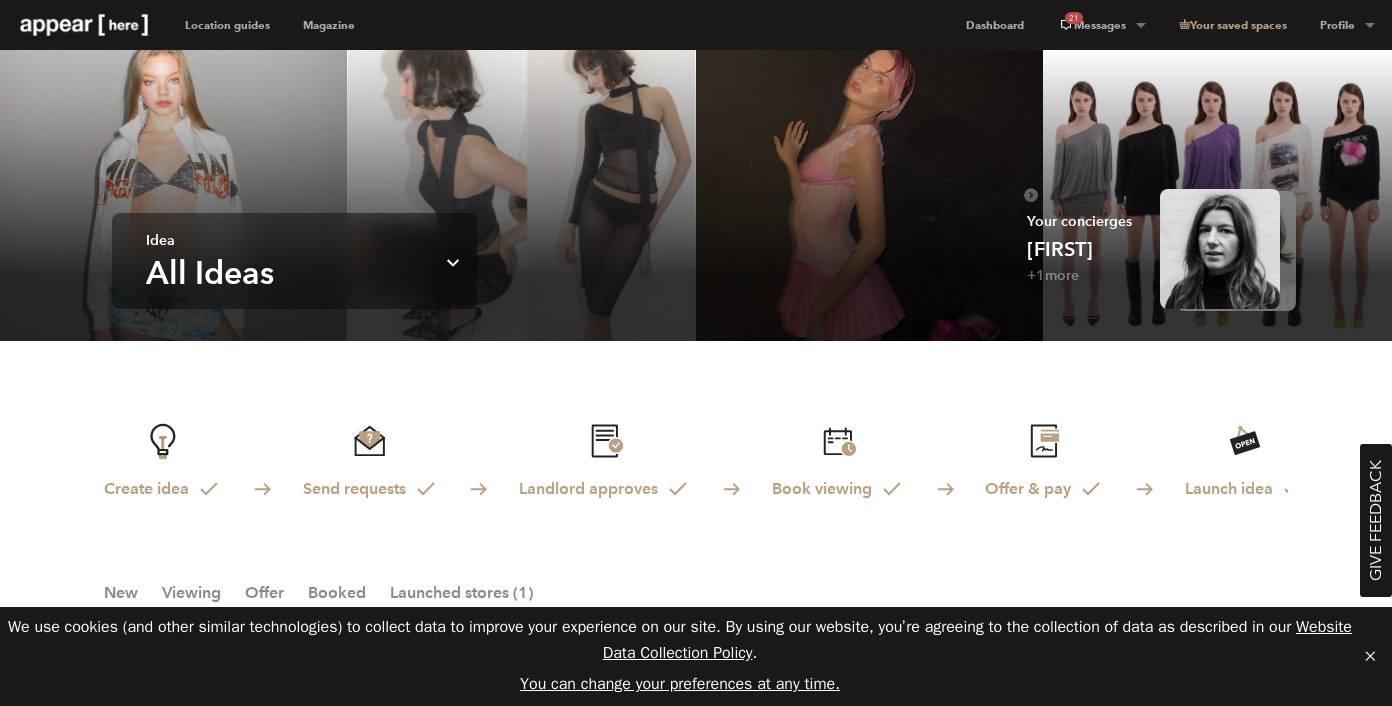 click at bounding box center [84, 25] 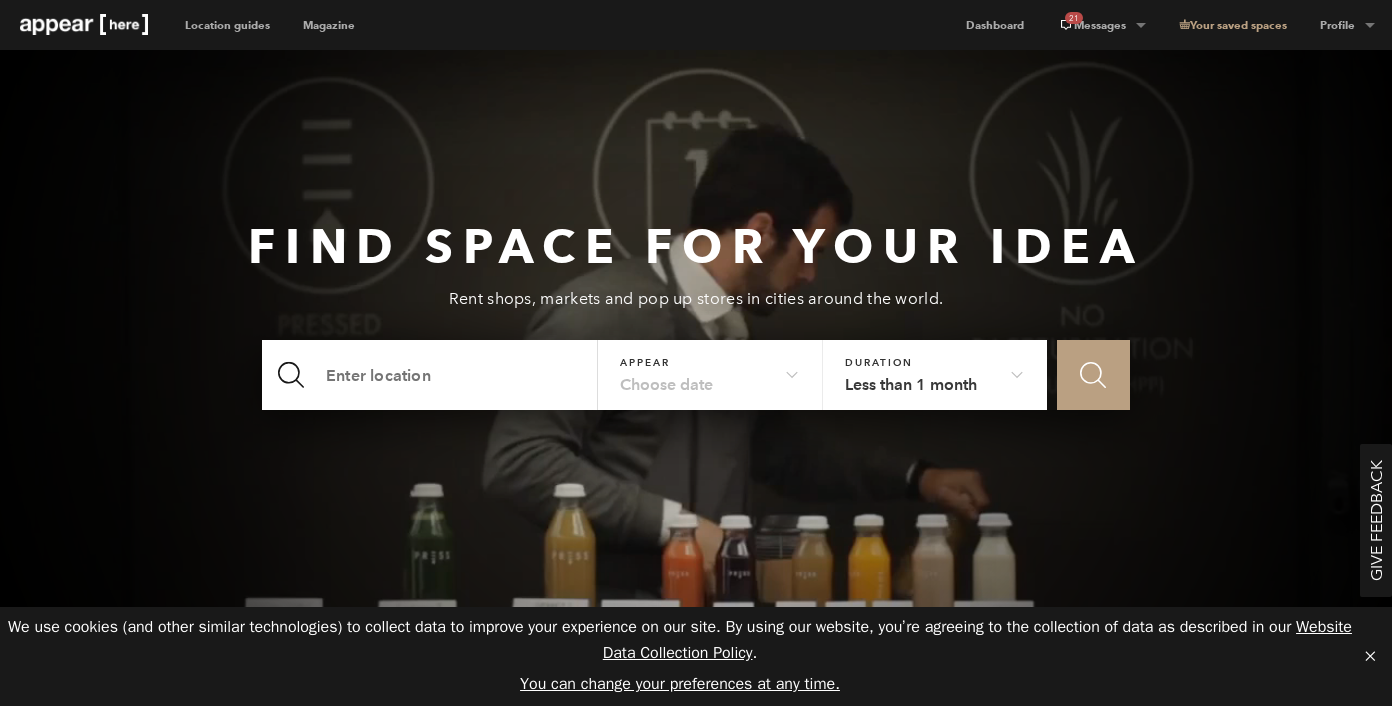 scroll, scrollTop: 0, scrollLeft: 0, axis: both 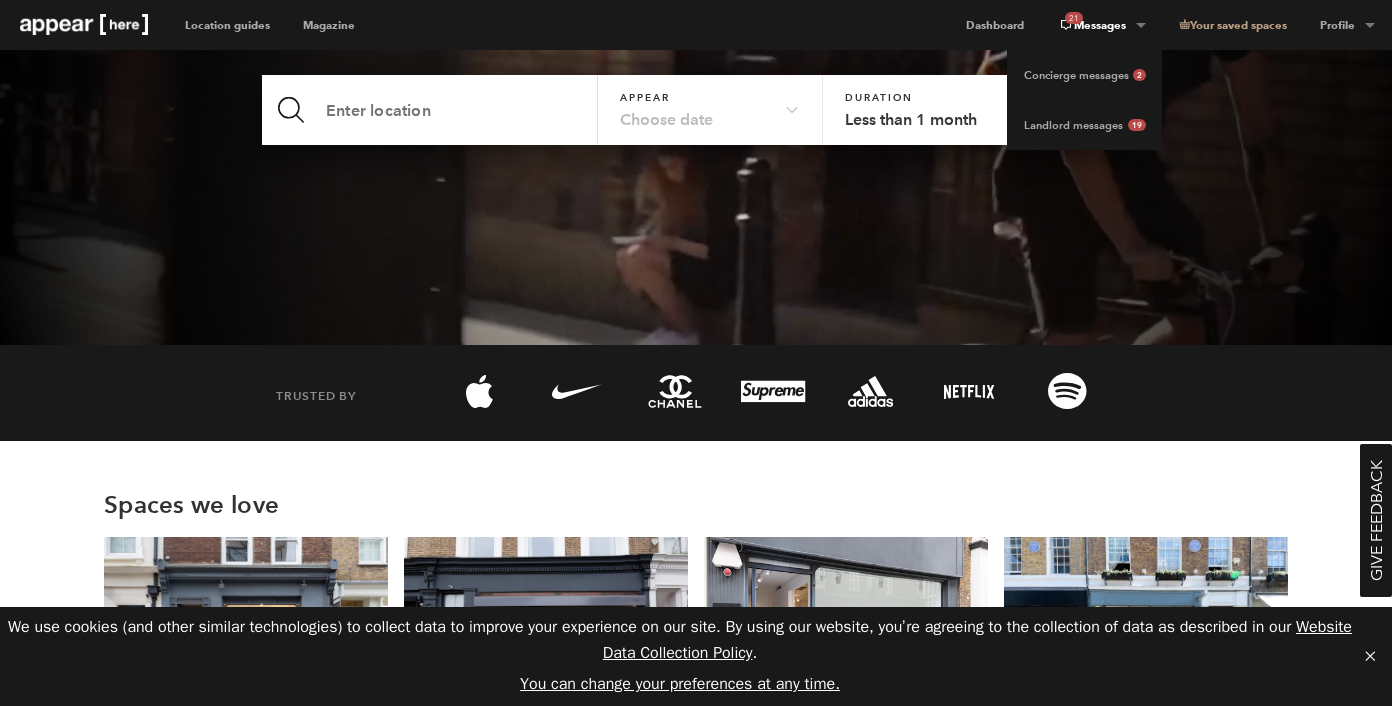 click on "[NUMBER]
Messages" at bounding box center (1101, 25) 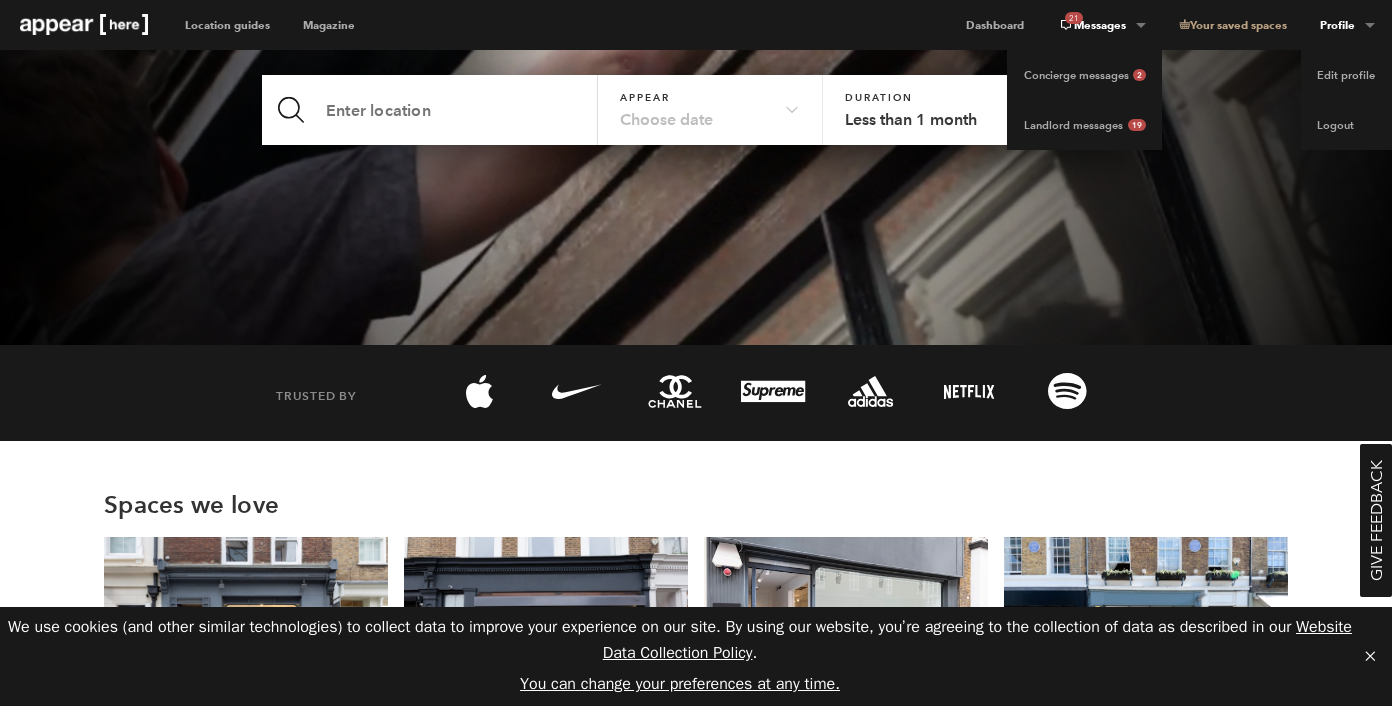 click on "Profile" at bounding box center (1101, 25) 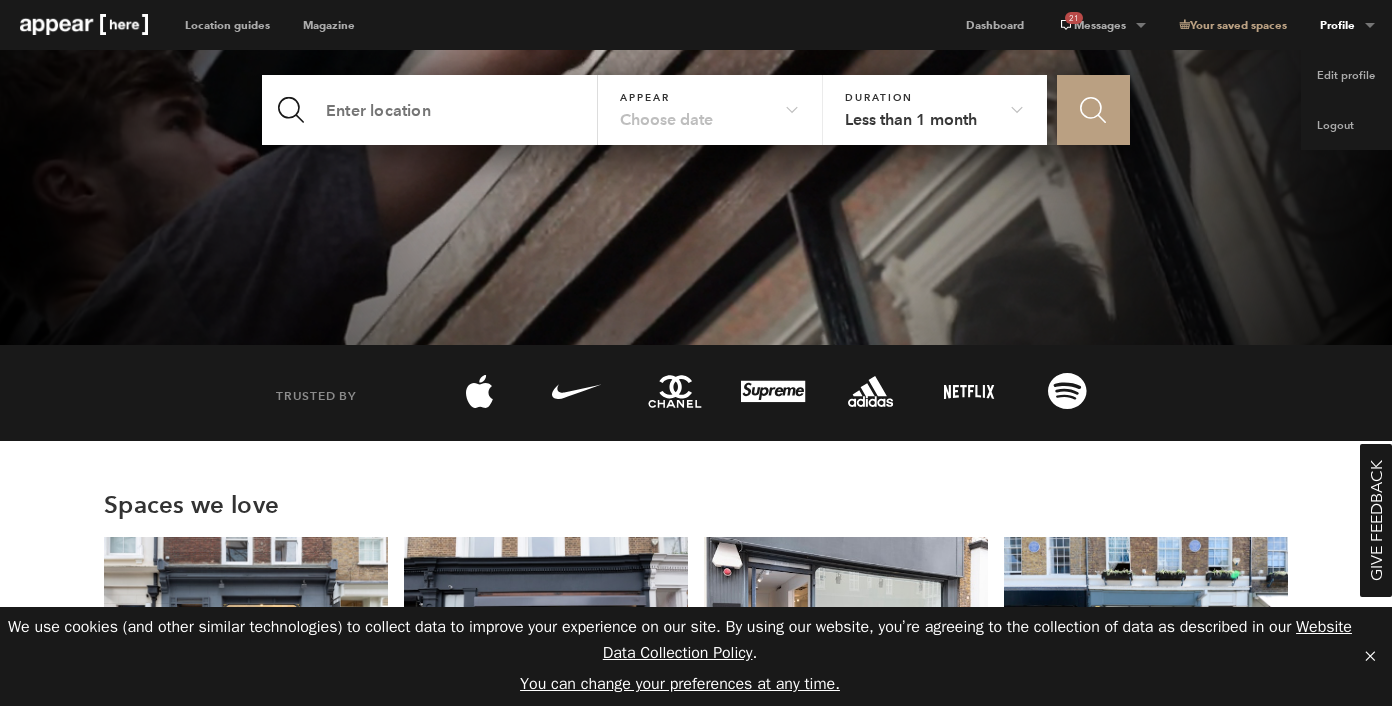 click on "Profile" at bounding box center [1348, 25] 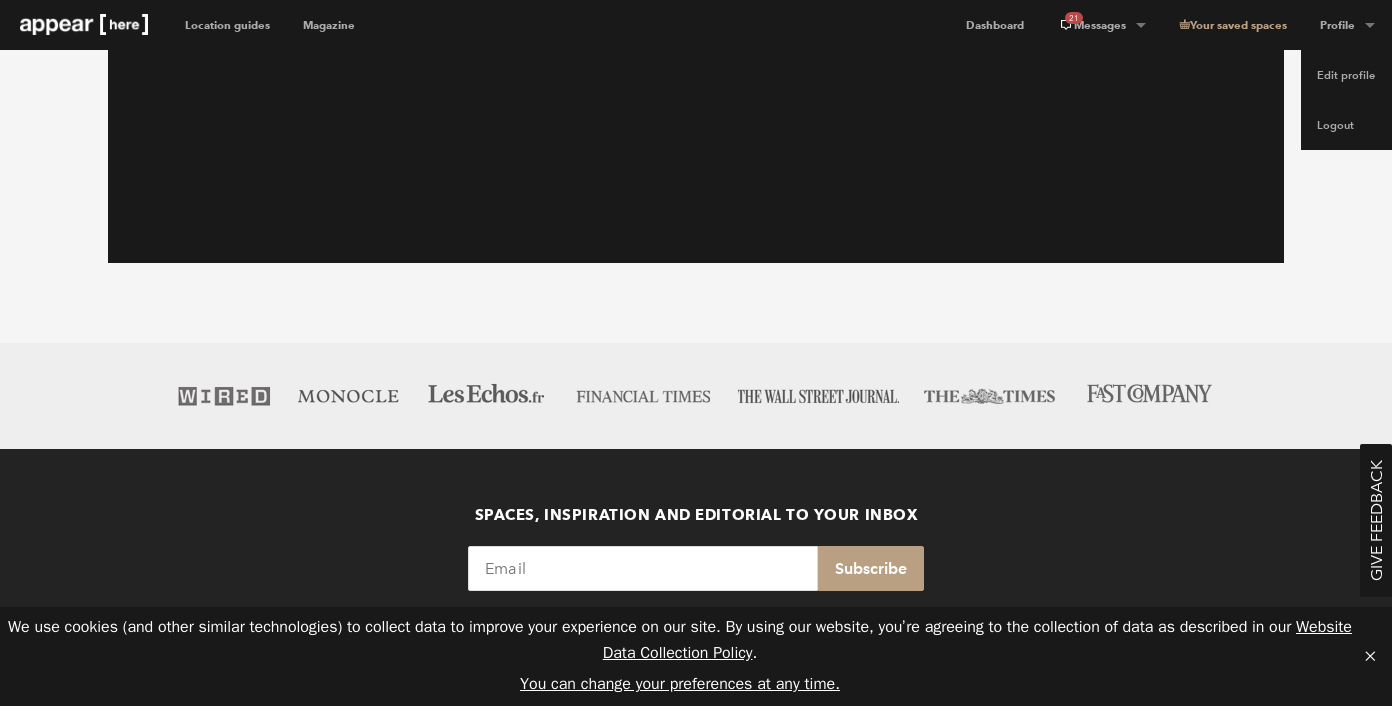scroll, scrollTop: 5866, scrollLeft: 0, axis: vertical 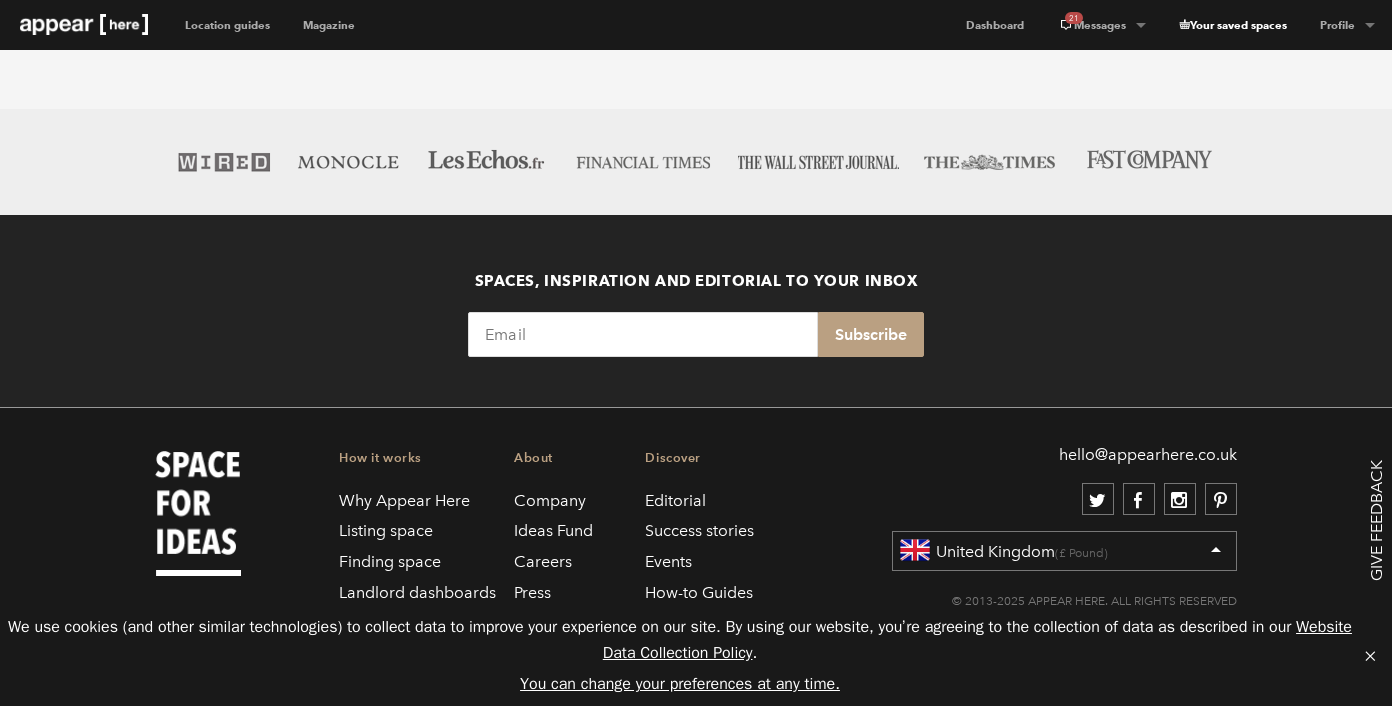 click on "Your saved spaces" at bounding box center [1232, 25] 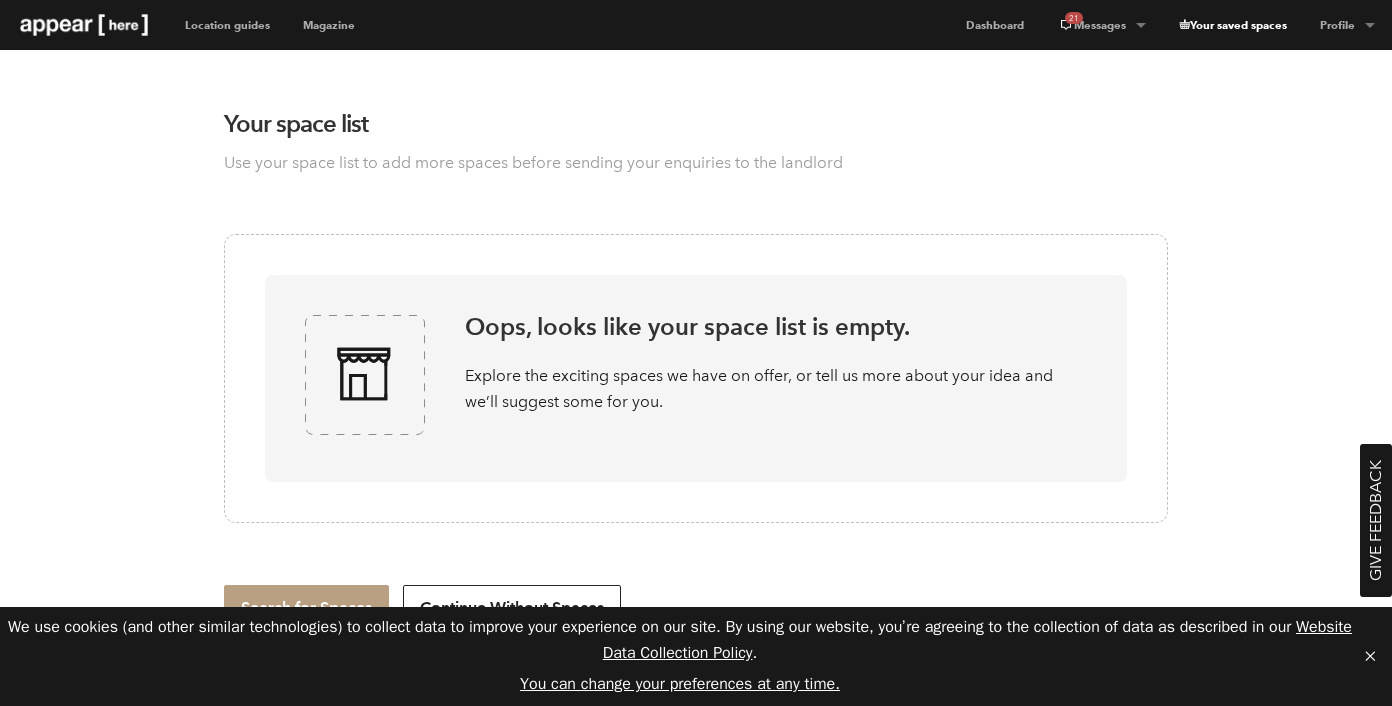 scroll, scrollTop: 0, scrollLeft: 0, axis: both 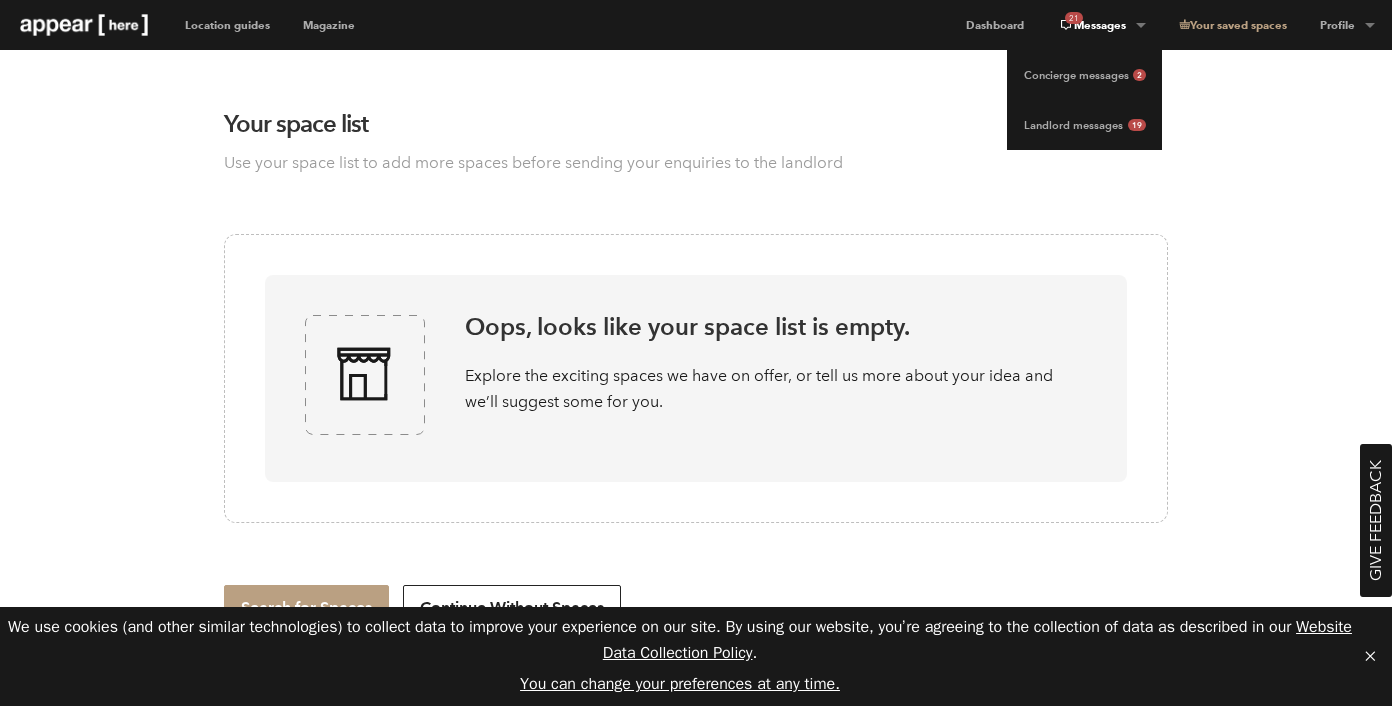 click on "21
Messages" at bounding box center (1101, 25) 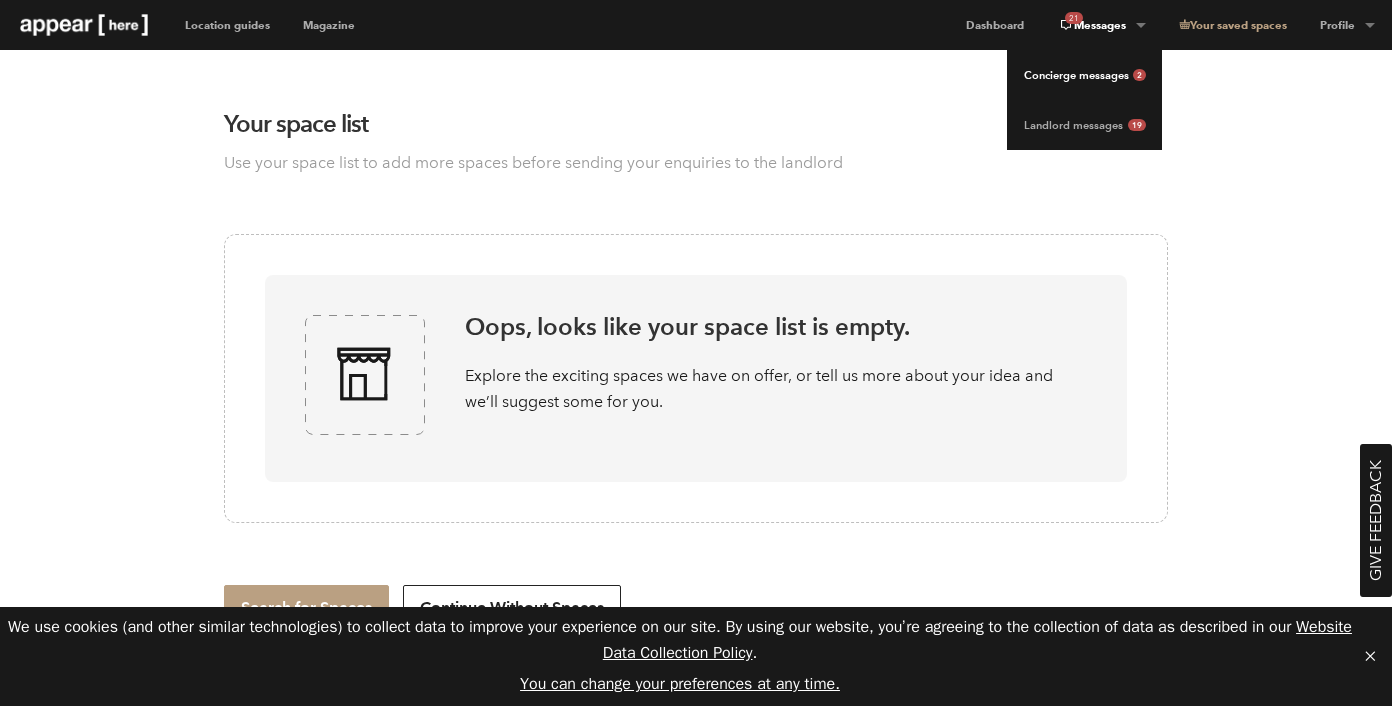 click on "Concierge messages
2" at bounding box center [1084, 75] 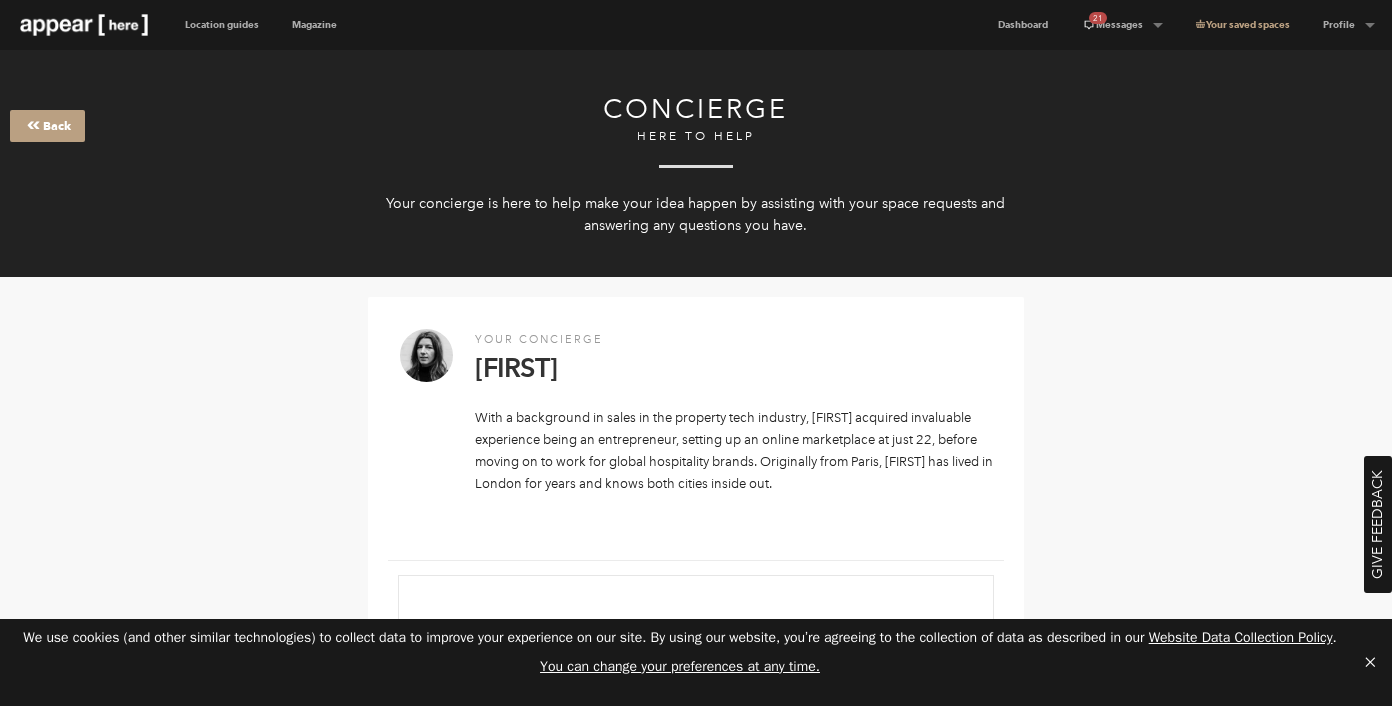 scroll, scrollTop: 0, scrollLeft: 0, axis: both 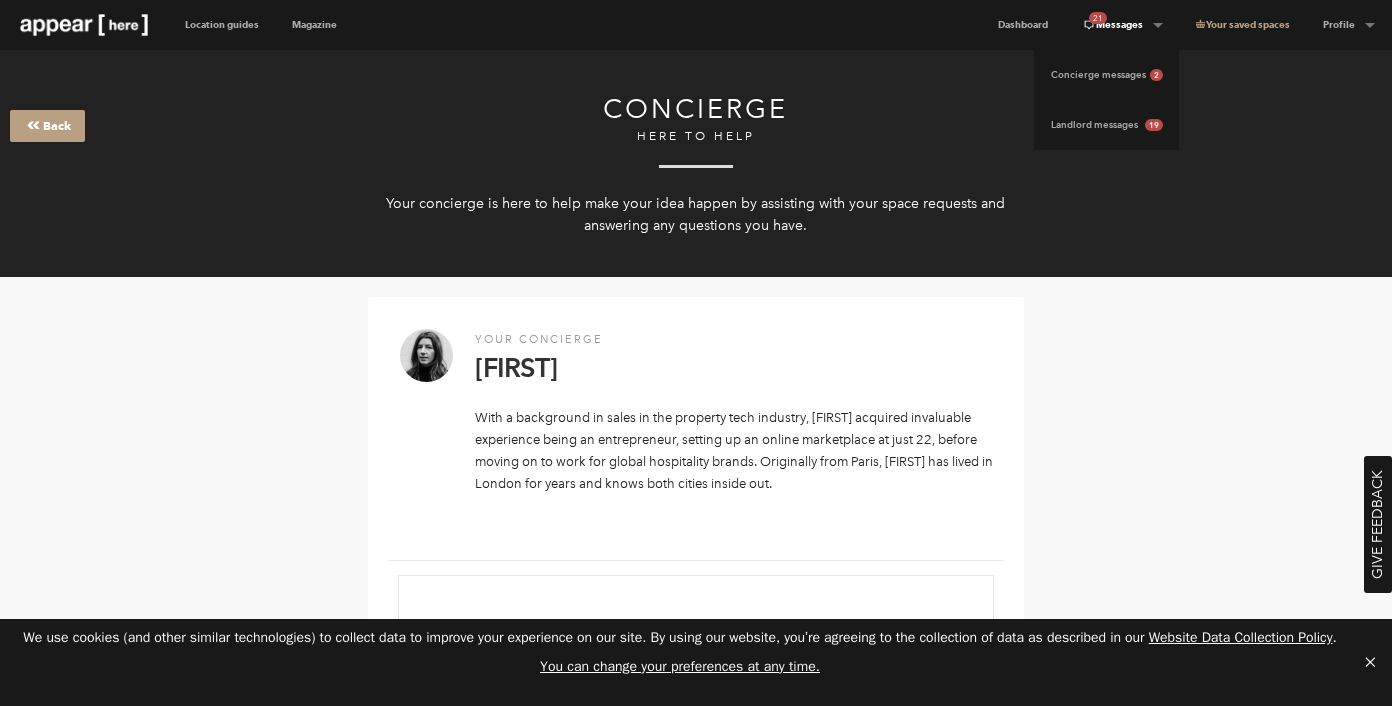 click on "21
Messages" at bounding box center (1122, 25) 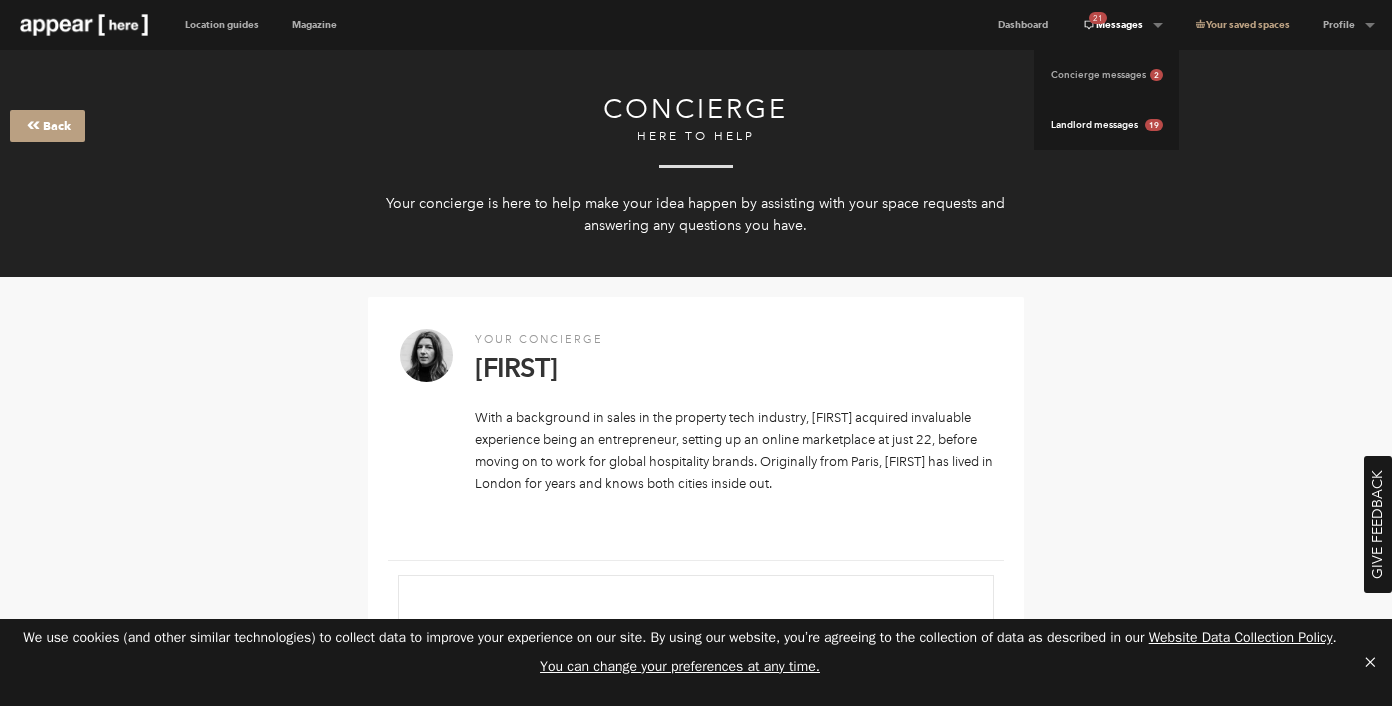 click on "Landlord messages
19" at bounding box center (1106, 125) 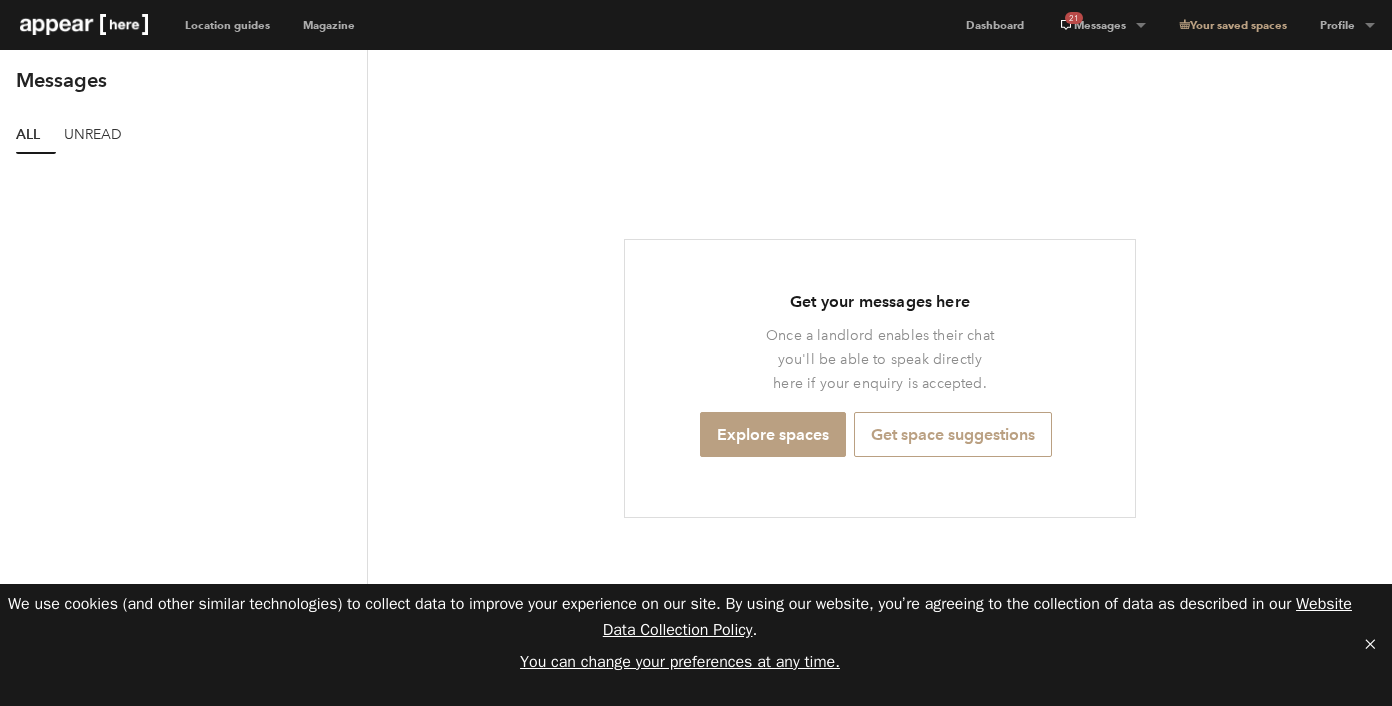 scroll, scrollTop: 0, scrollLeft: 0, axis: both 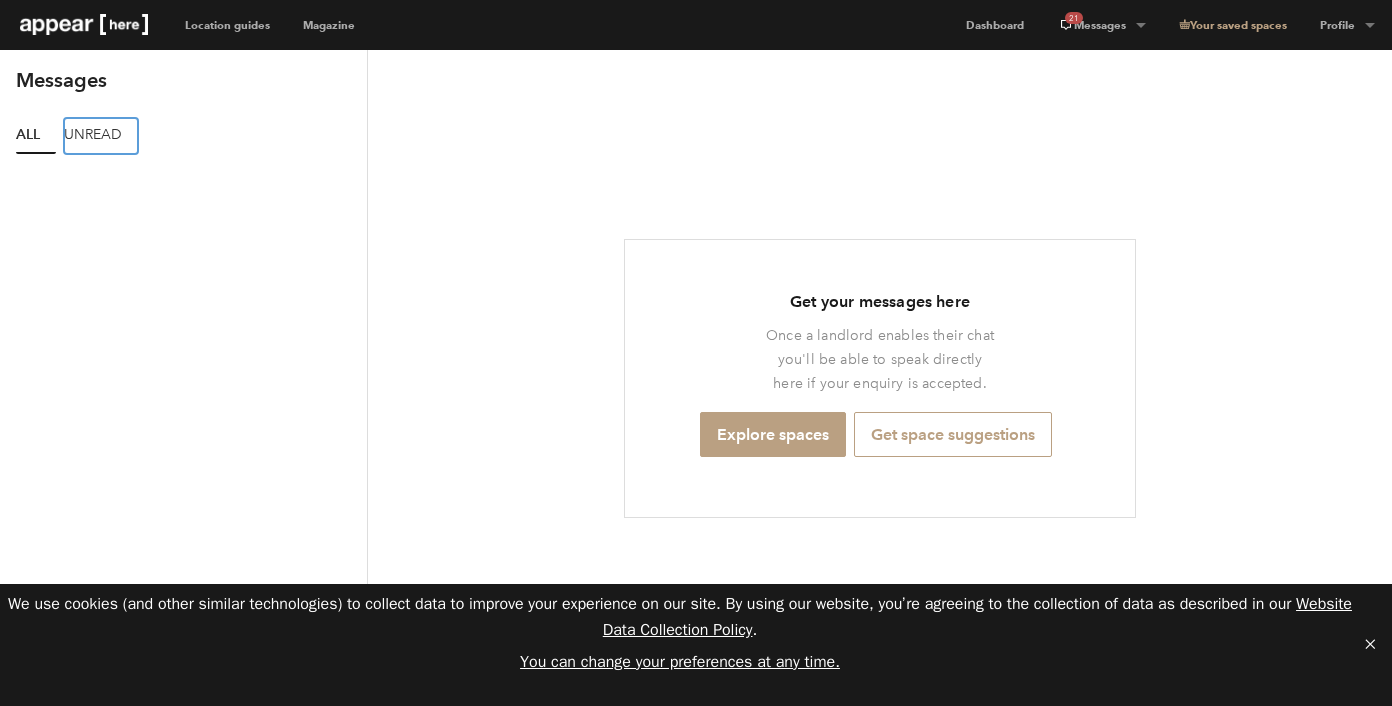 click on "Unread" at bounding box center (101, 136) 